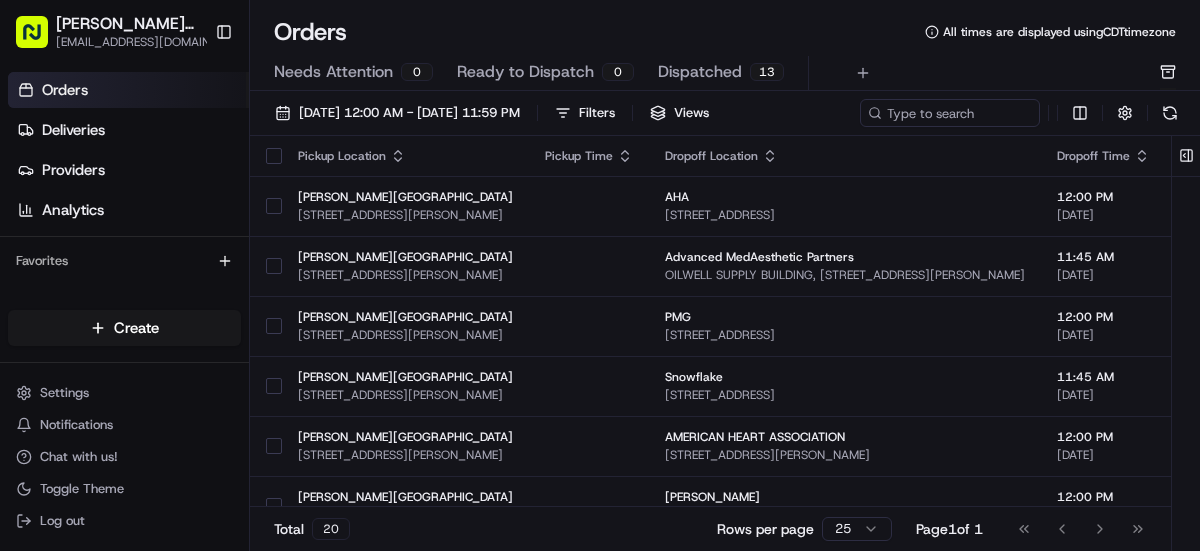 scroll, scrollTop: 0, scrollLeft: 0, axis: both 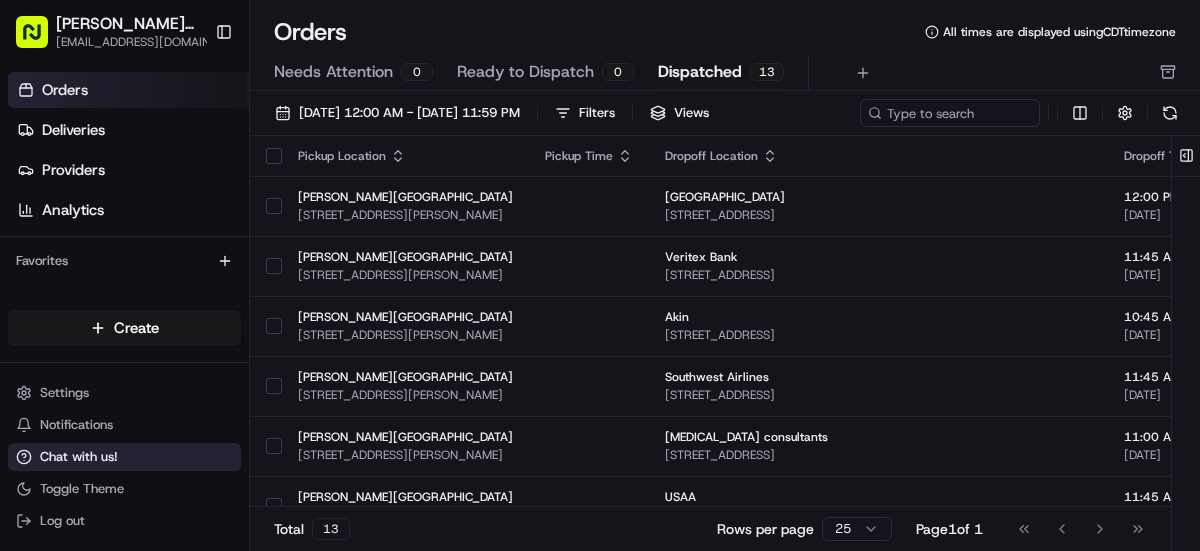 click on "Chat with us!" at bounding box center (79, 457) 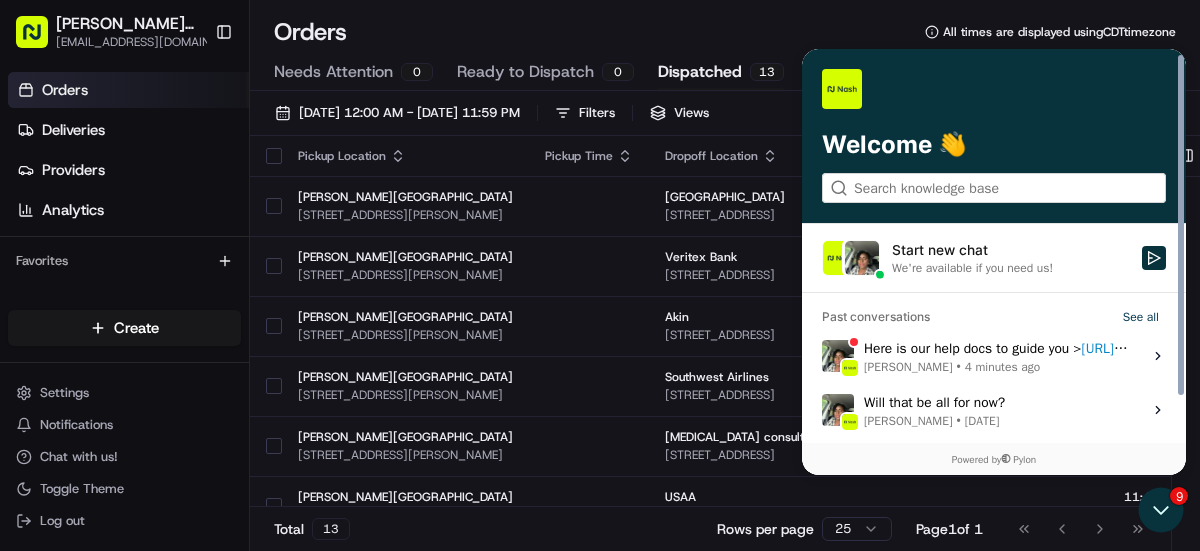 click on "4 minutes ago" at bounding box center (1003, 367) 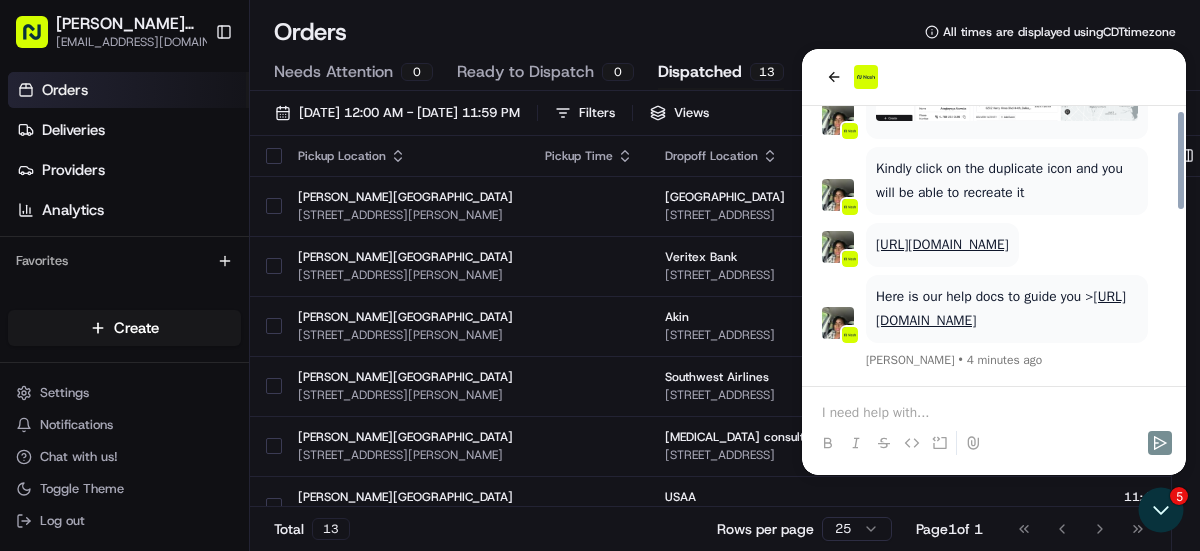 scroll, scrollTop: 605, scrollLeft: 0, axis: vertical 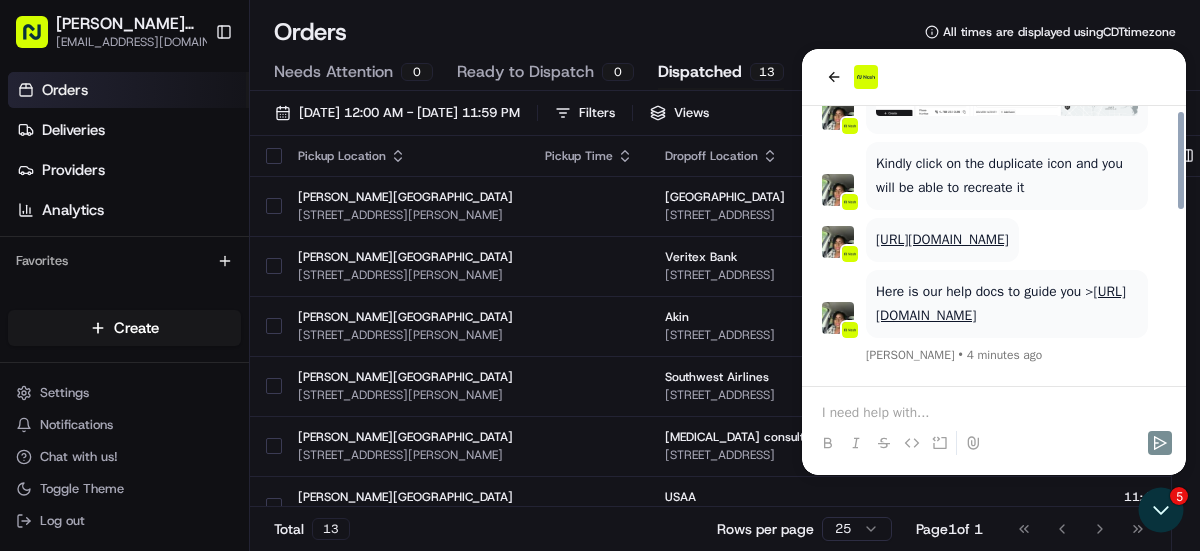 click at bounding box center (994, 413) 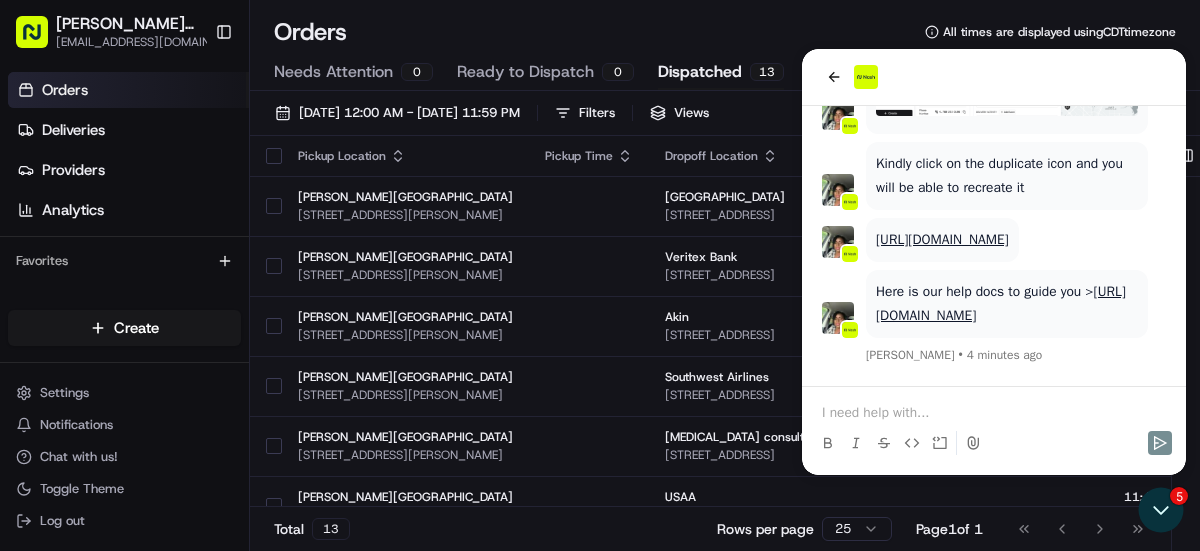 type 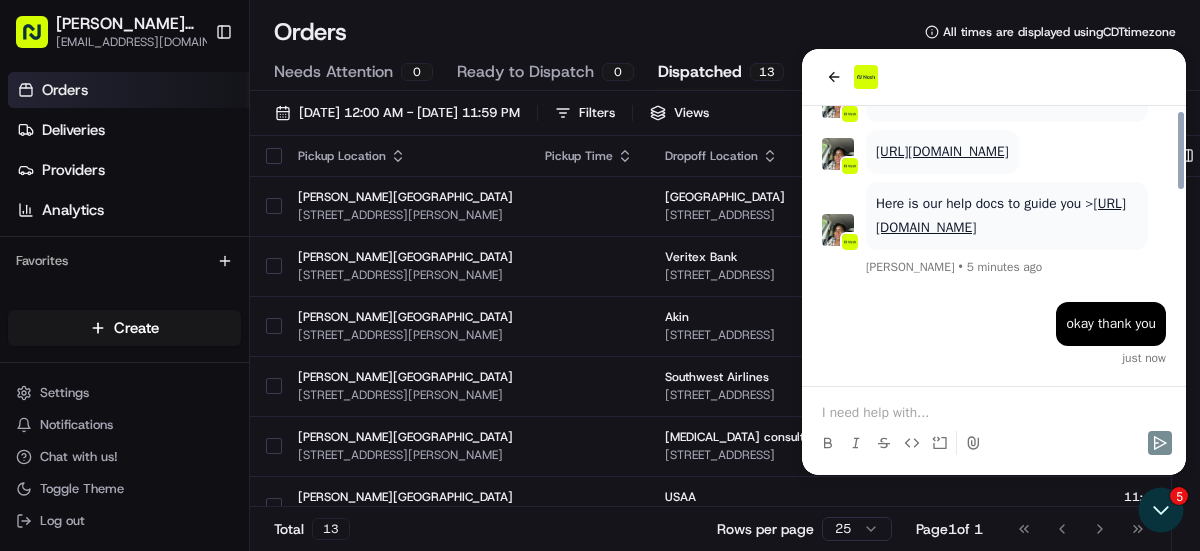 scroll, scrollTop: 693, scrollLeft: 0, axis: vertical 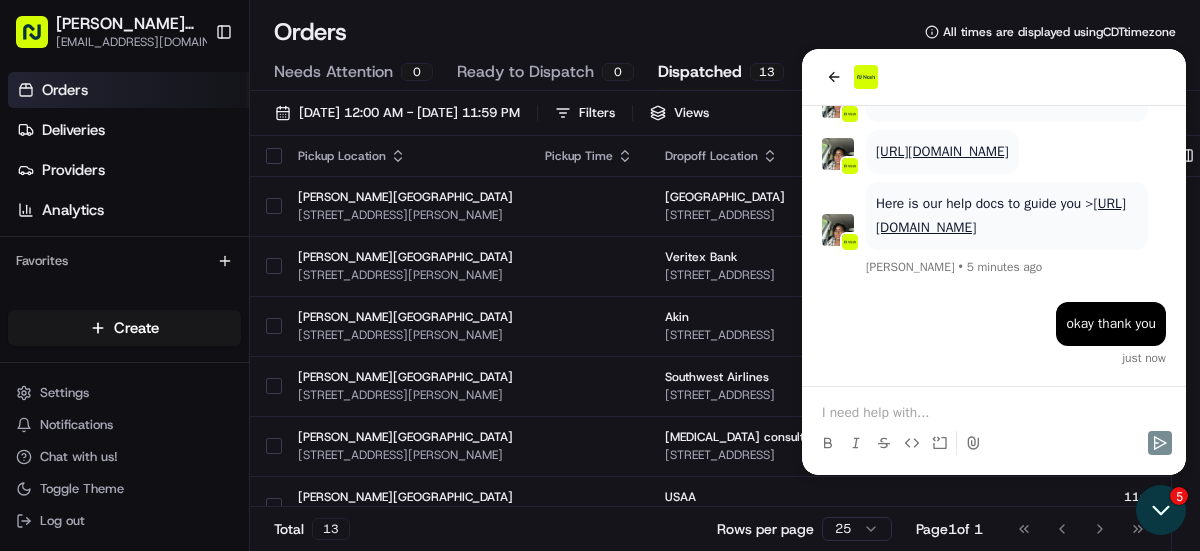 click 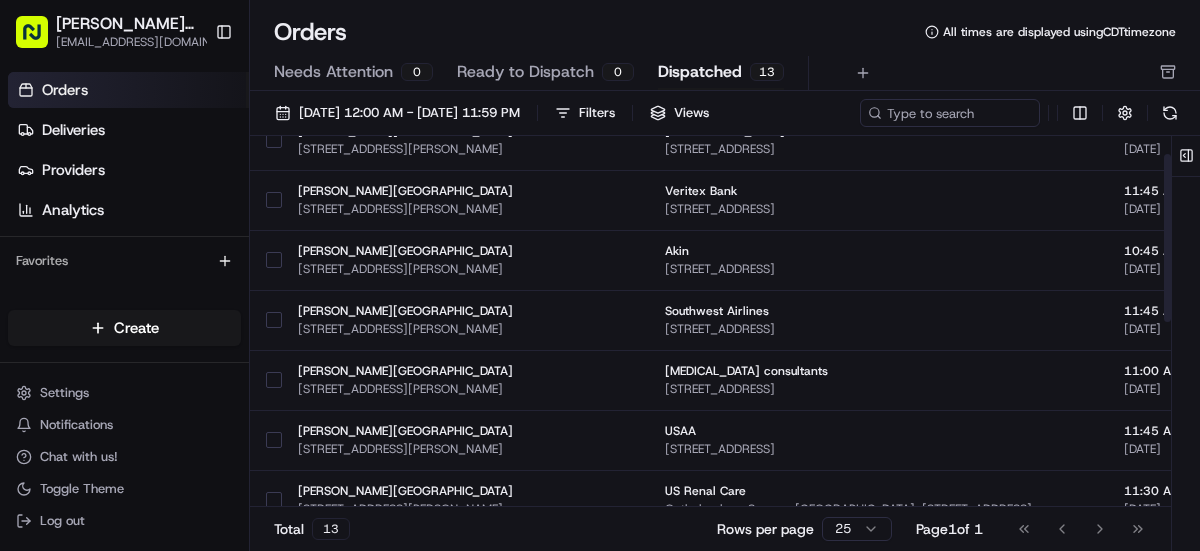 scroll, scrollTop: 0, scrollLeft: 0, axis: both 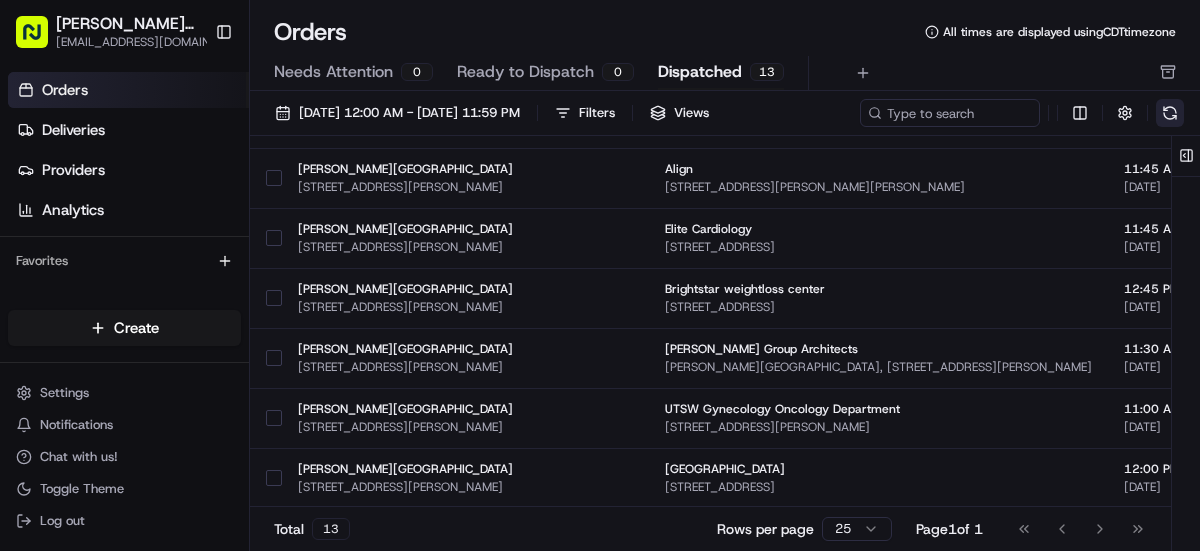 click at bounding box center [1170, 113] 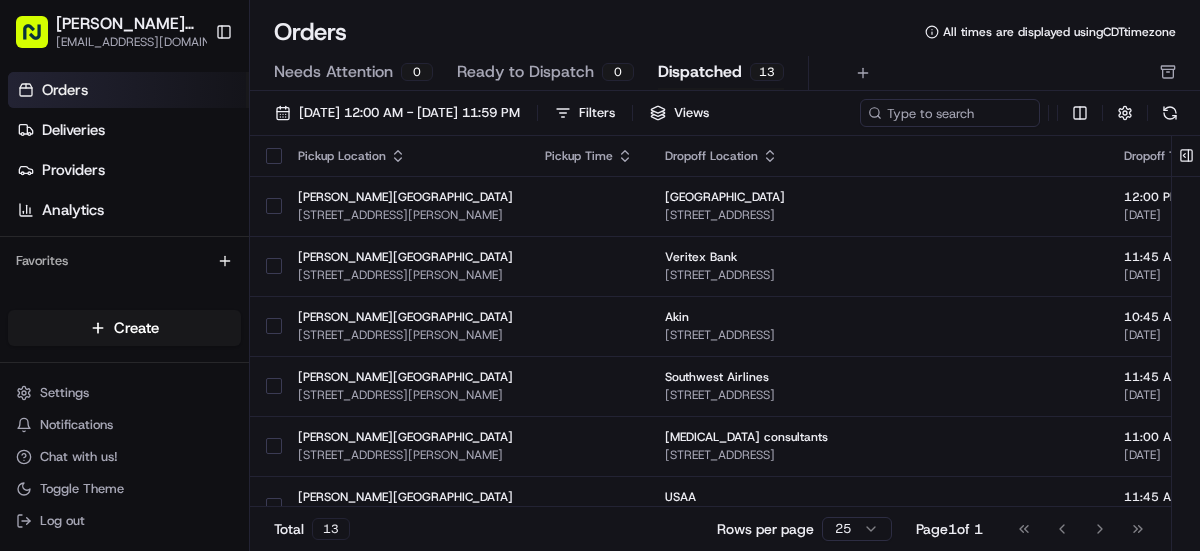 click on "Ready to Dispatch 0" at bounding box center (545, 73) 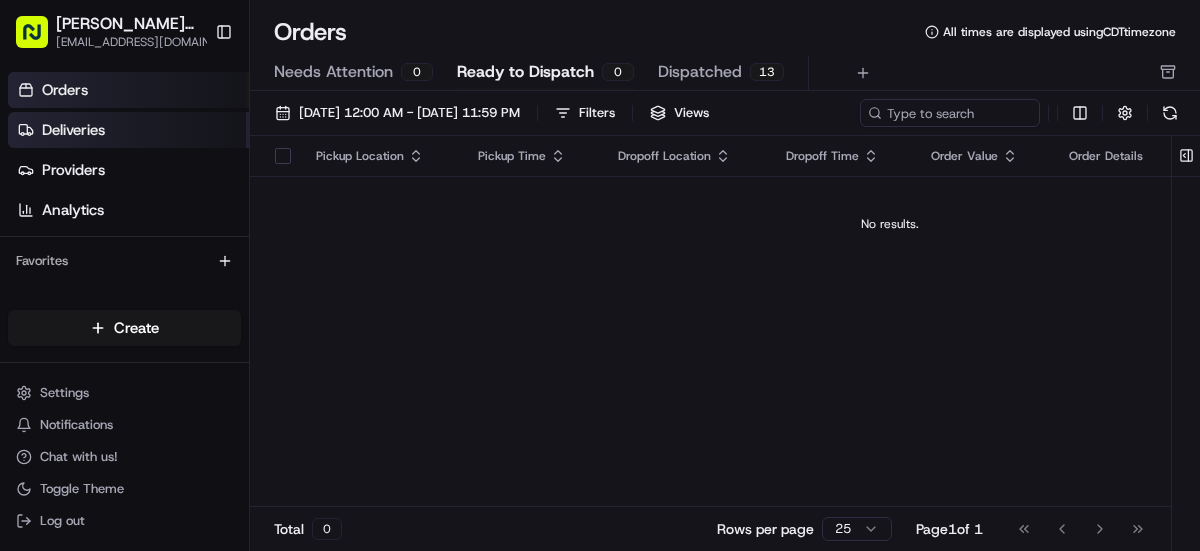 click on "Deliveries" at bounding box center (128, 130) 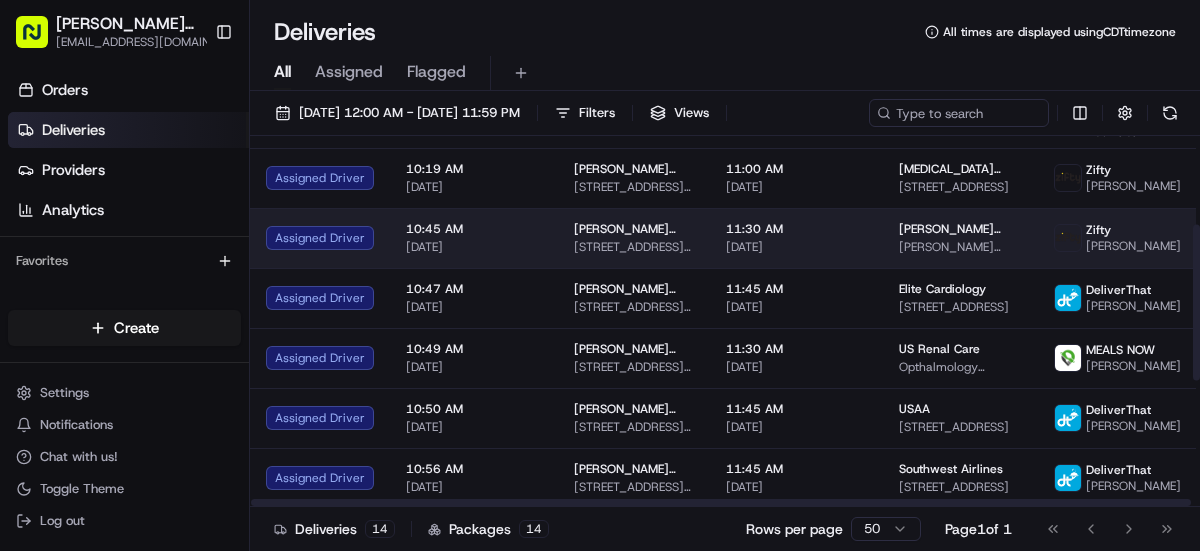 scroll, scrollTop: 0, scrollLeft: 0, axis: both 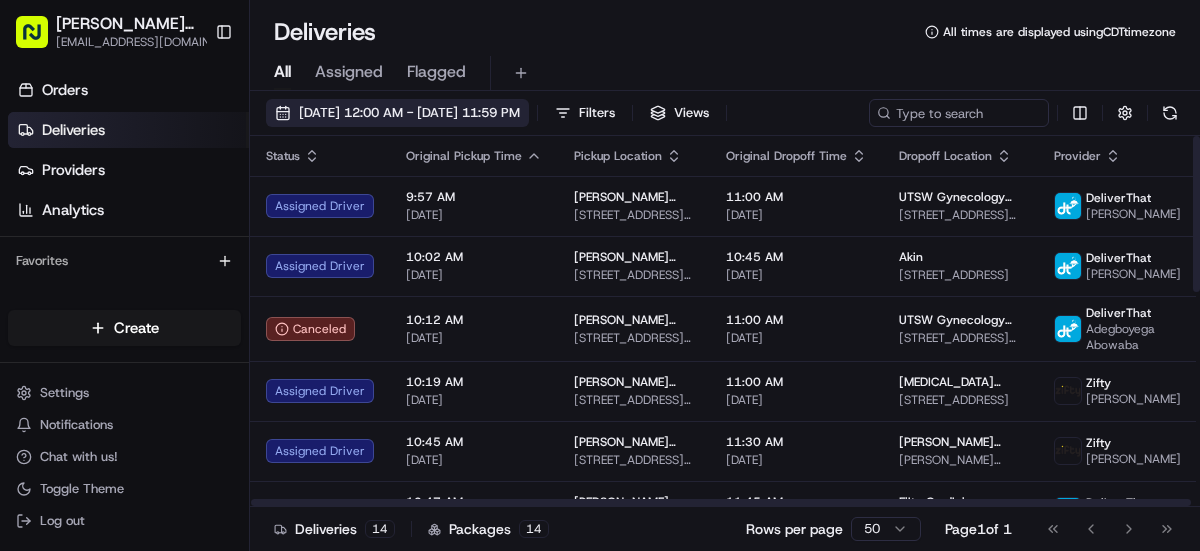 click on "[DATE] 12:00 AM - [DATE] 11:59 PM" at bounding box center [409, 113] 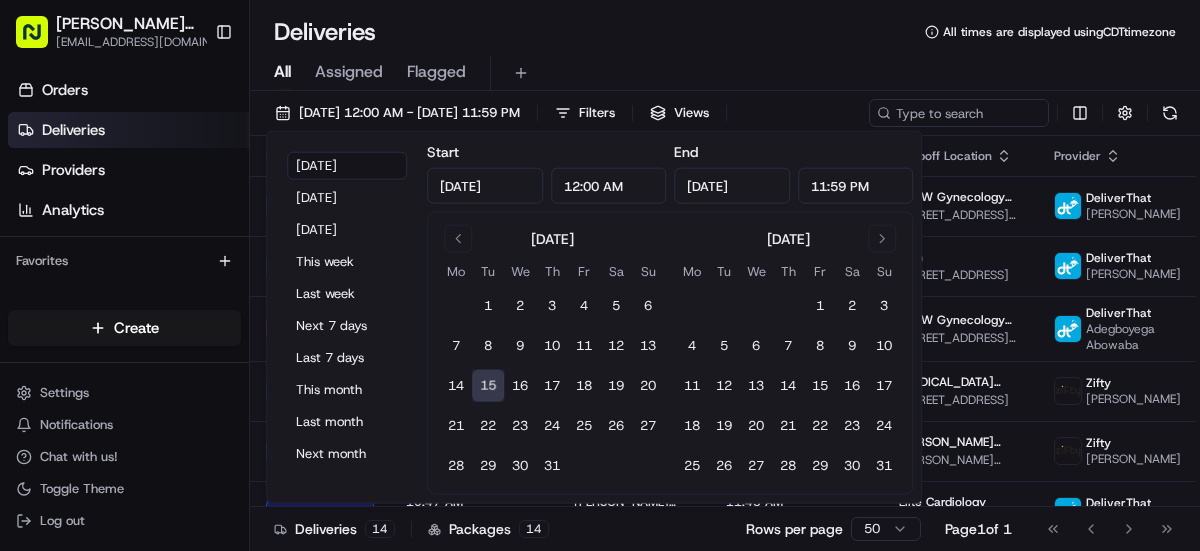 click on "15" at bounding box center [488, 386] 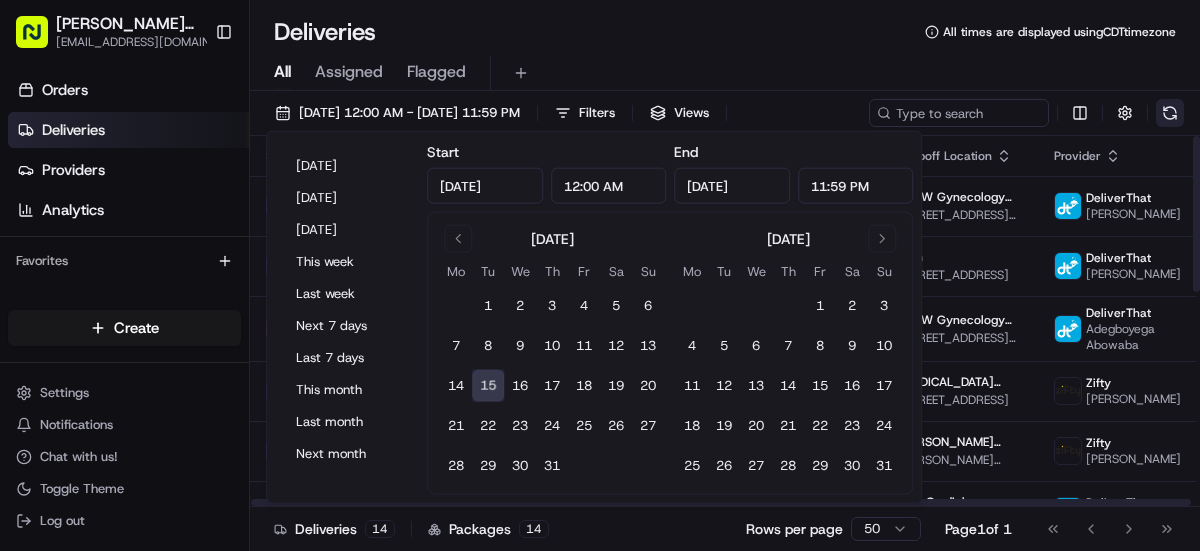 click at bounding box center [1170, 113] 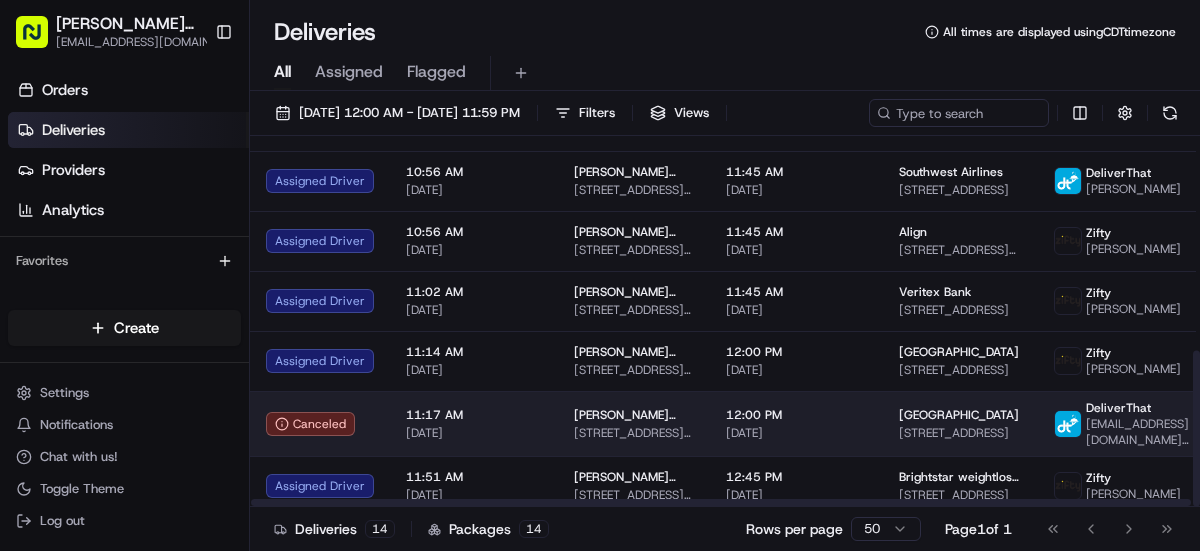 scroll, scrollTop: 513, scrollLeft: 0, axis: vertical 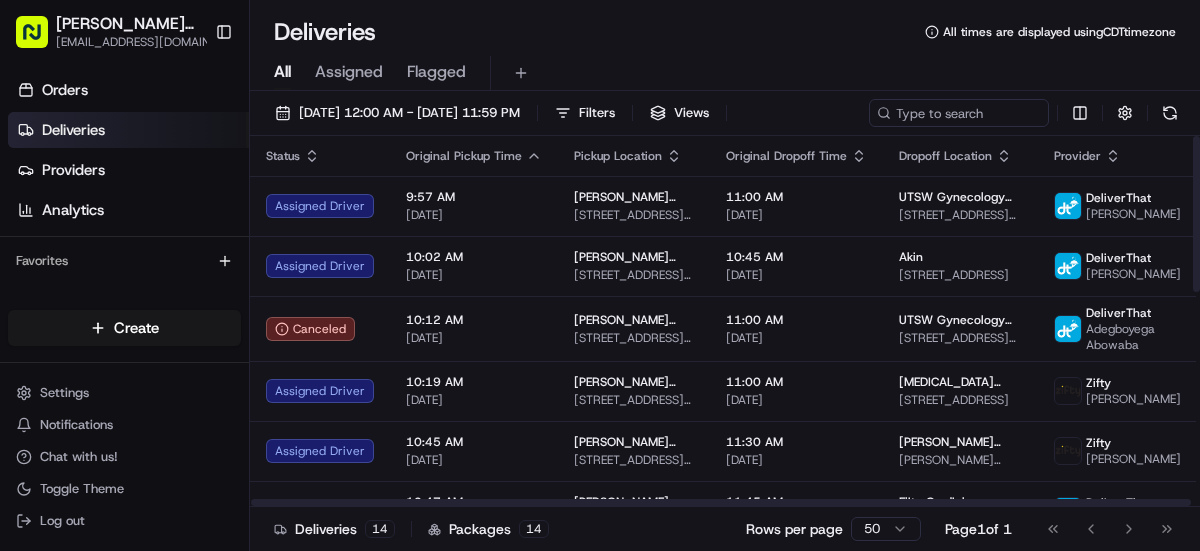 click on "Assigned" at bounding box center [349, 72] 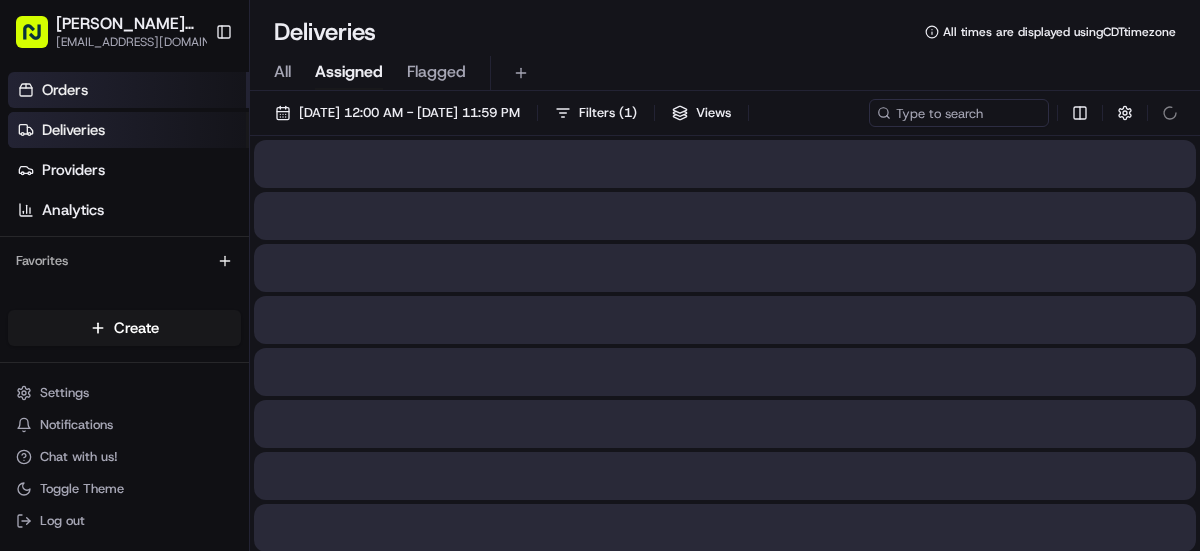 click on "Deliveries" at bounding box center (128, 130) 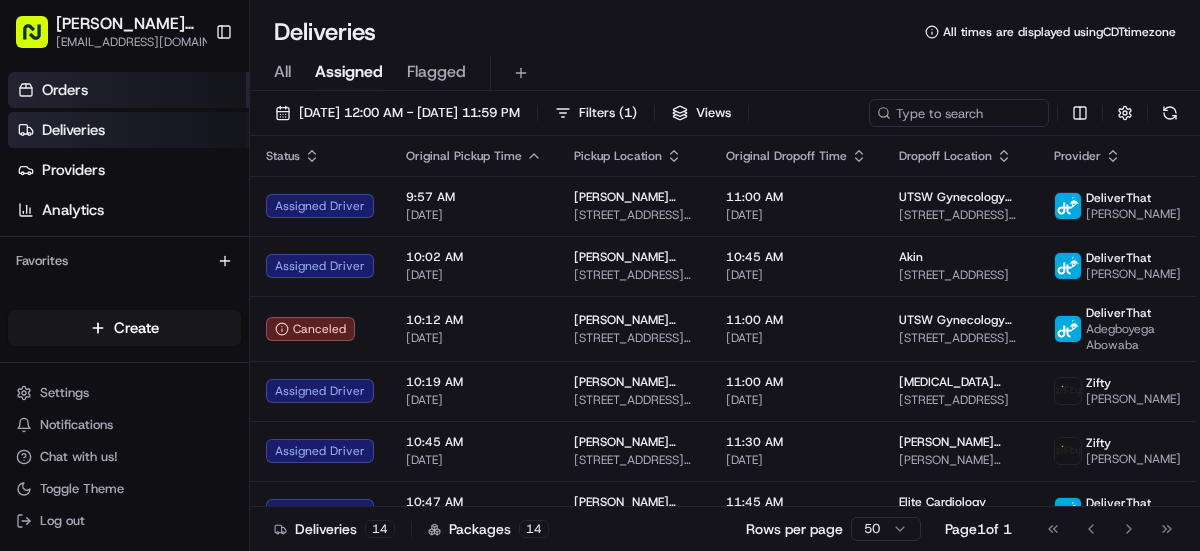 click on "Orders" at bounding box center [128, 90] 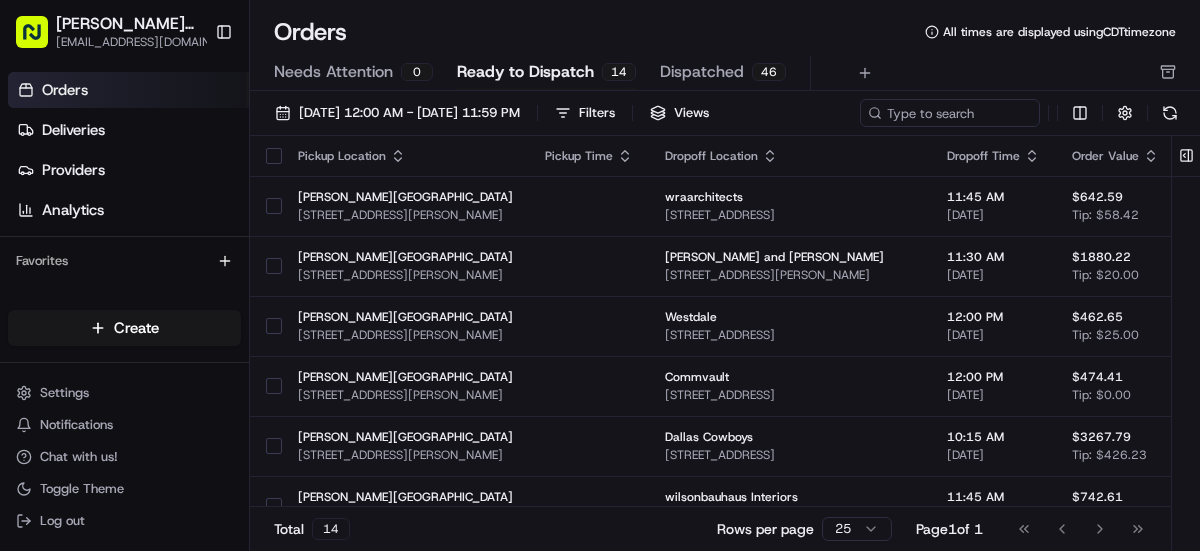 click on "14" at bounding box center (619, 72) 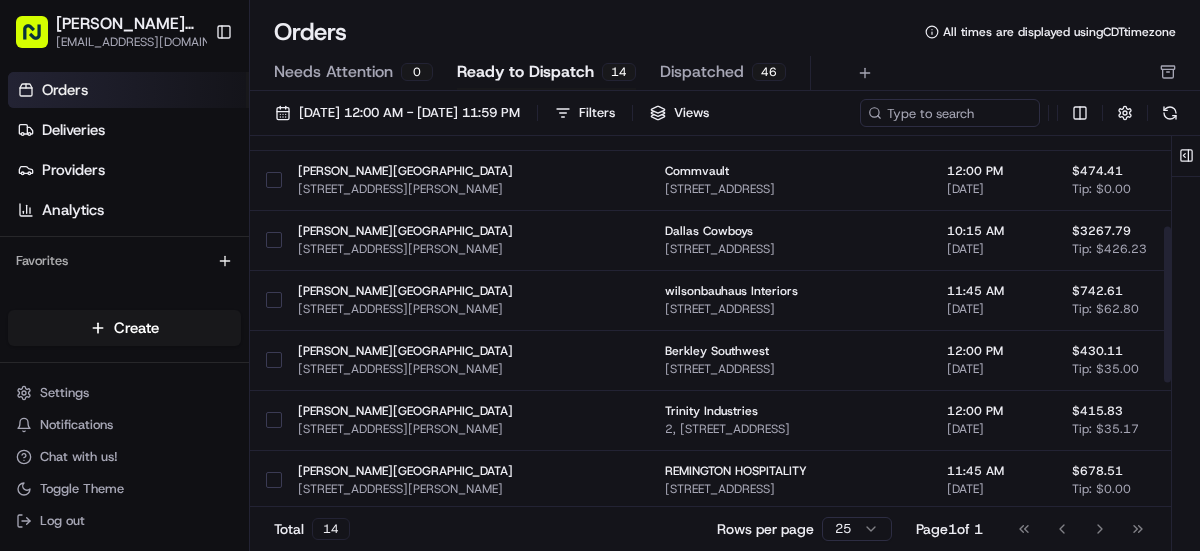 scroll, scrollTop: 203, scrollLeft: 0, axis: vertical 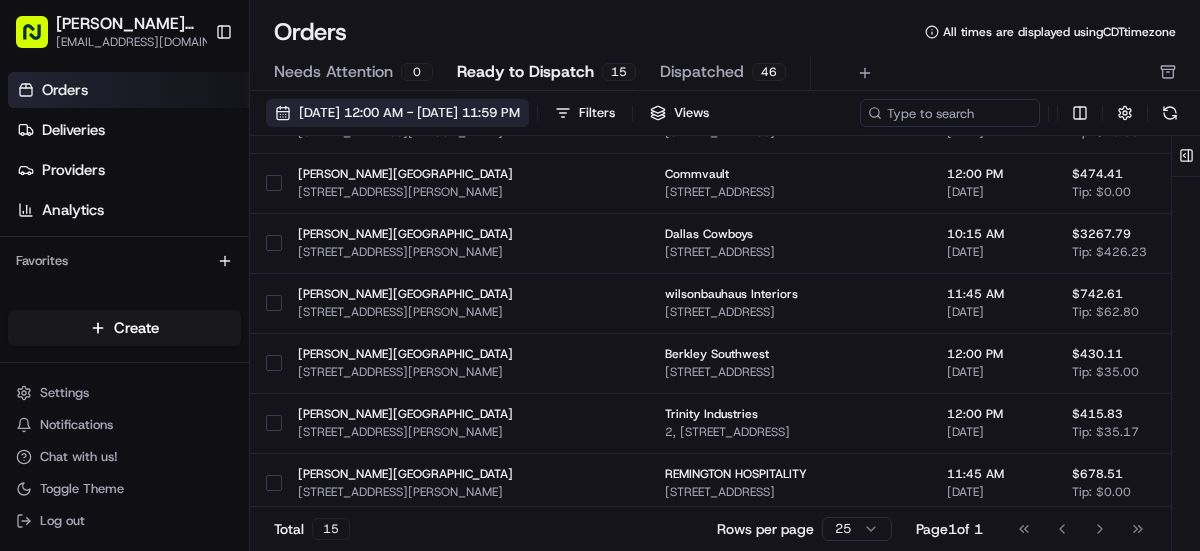 click on "[DATE] 12:00 AM - [DATE] 11:59 PM" at bounding box center (397, 113) 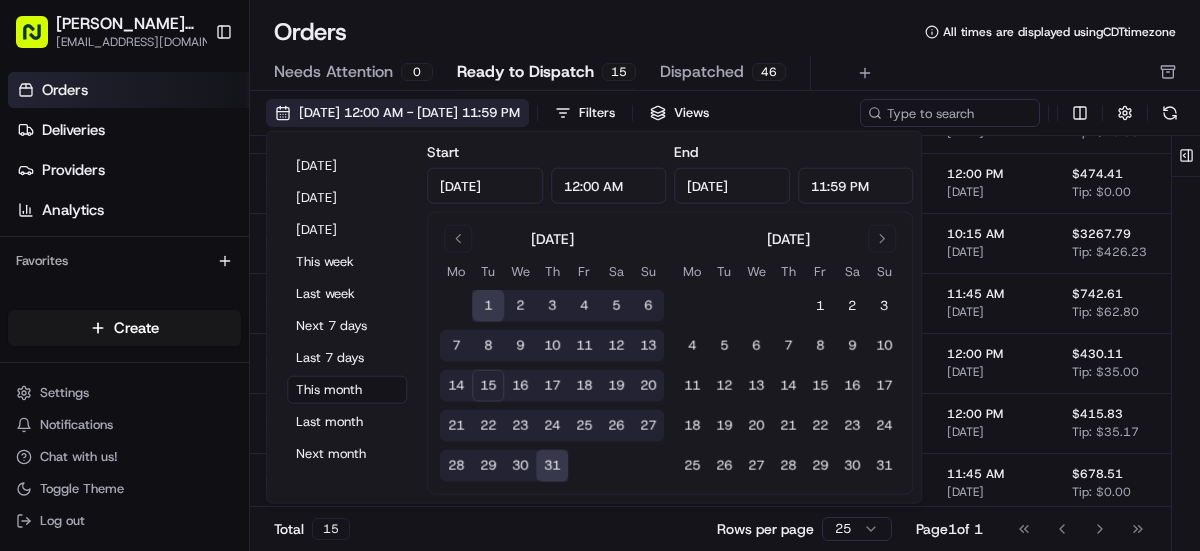 click on "07/01/2025 12:00 AM - 07/31/2025 11:59 PM" at bounding box center [409, 113] 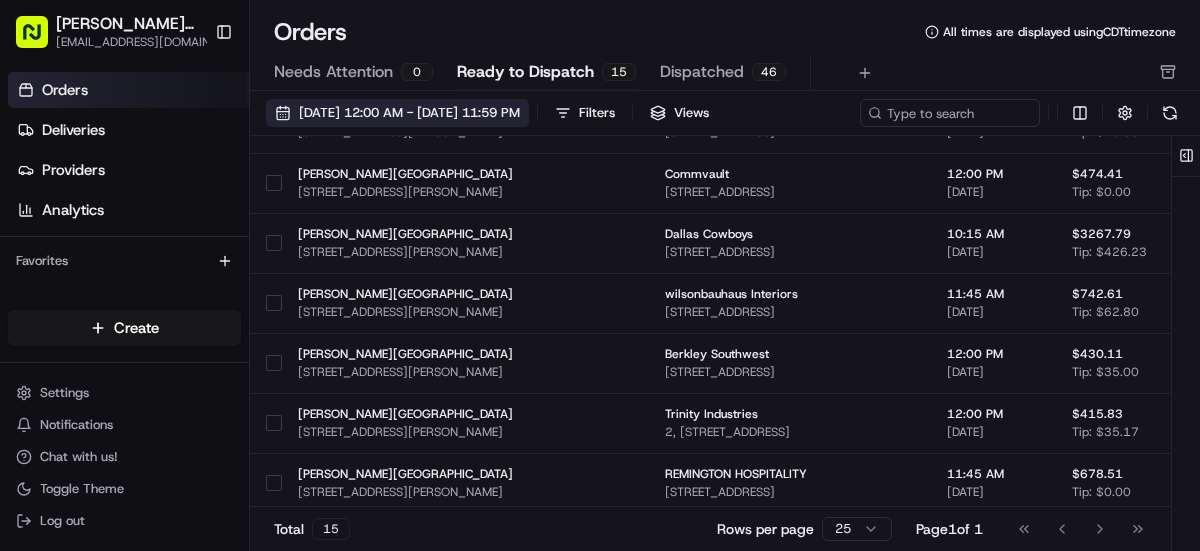 click on "07/01/2025 12:00 AM - 07/31/2025 11:59 PM" at bounding box center (397, 113) 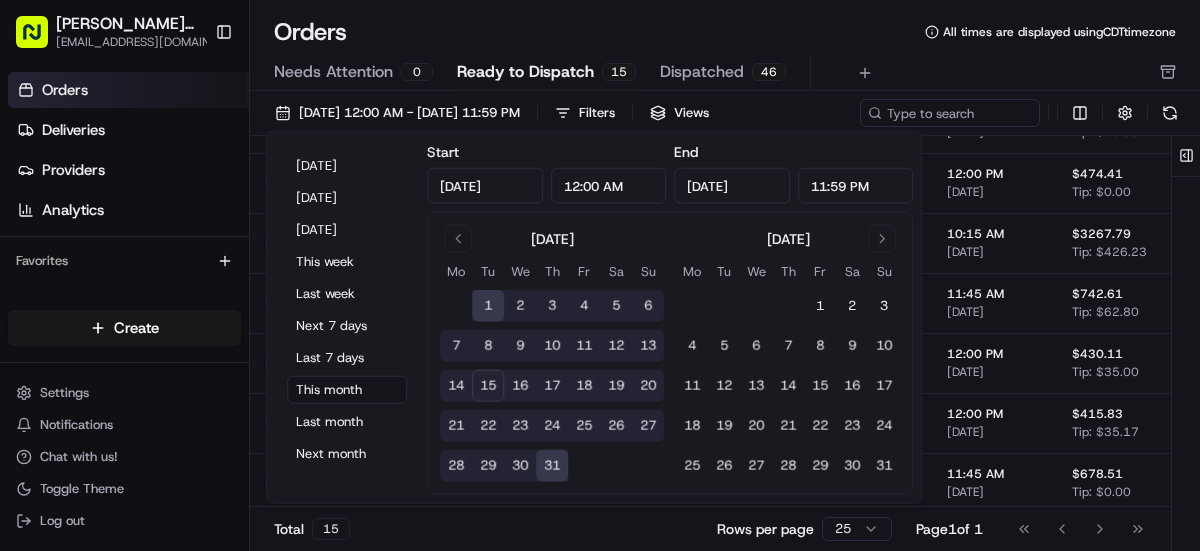 click on "15" at bounding box center (488, 386) 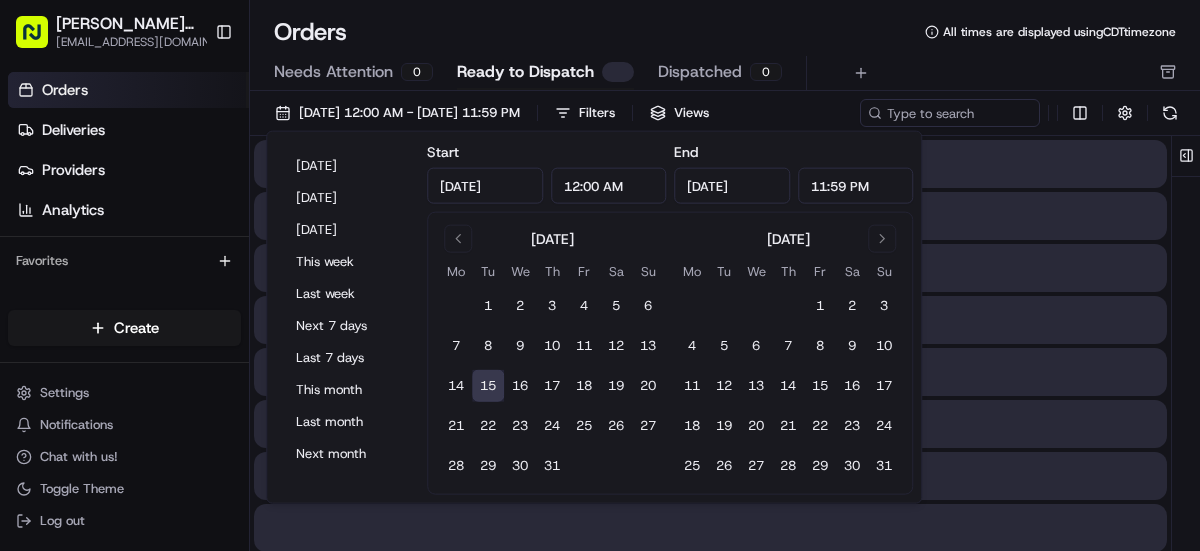 type on "Jul 15, 2025" 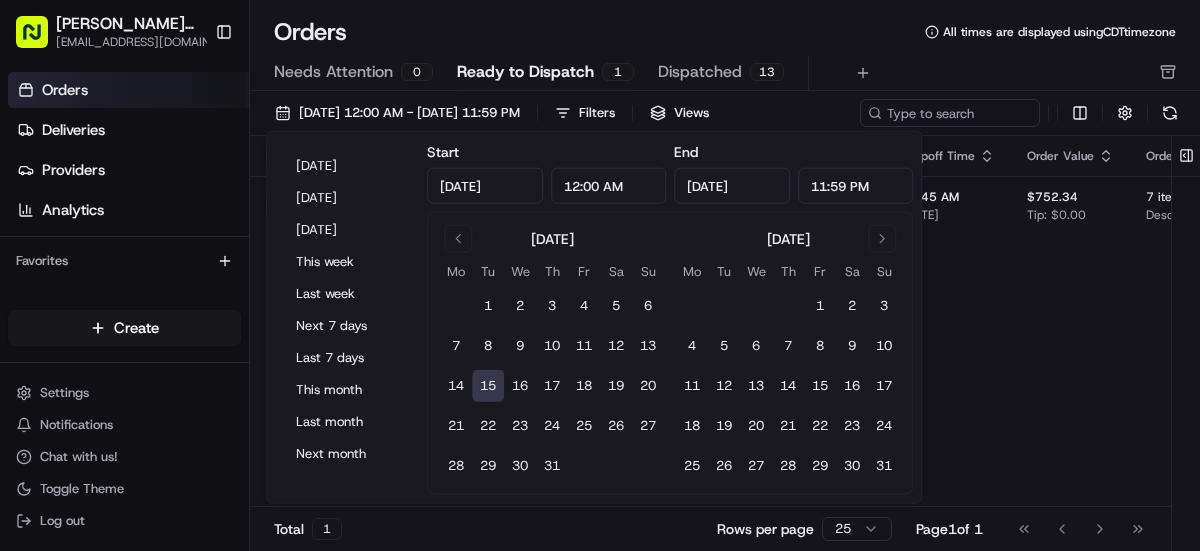 click on "Pickup Location Pickup Time Dropoff Location Dropoff Time Order Value Order Details Delivery Details Provider Actions Cava - Snider Plaza 6800 Snider Plaza, Dallas, TX 75205, USA Texas OncologyDepartment 1441 N Beckley Ave #102, Dallas, TX 75203, USA 11:45 AM 07/15/2025 $752.34 Tip: $0.00 7   items Description:  Catering order with Group Bowl Bars including Grilled Chicken and Grilled Steak options with various toppings and sides for 40 people. scheduled Assign Provider" at bounding box center (1012, 321) 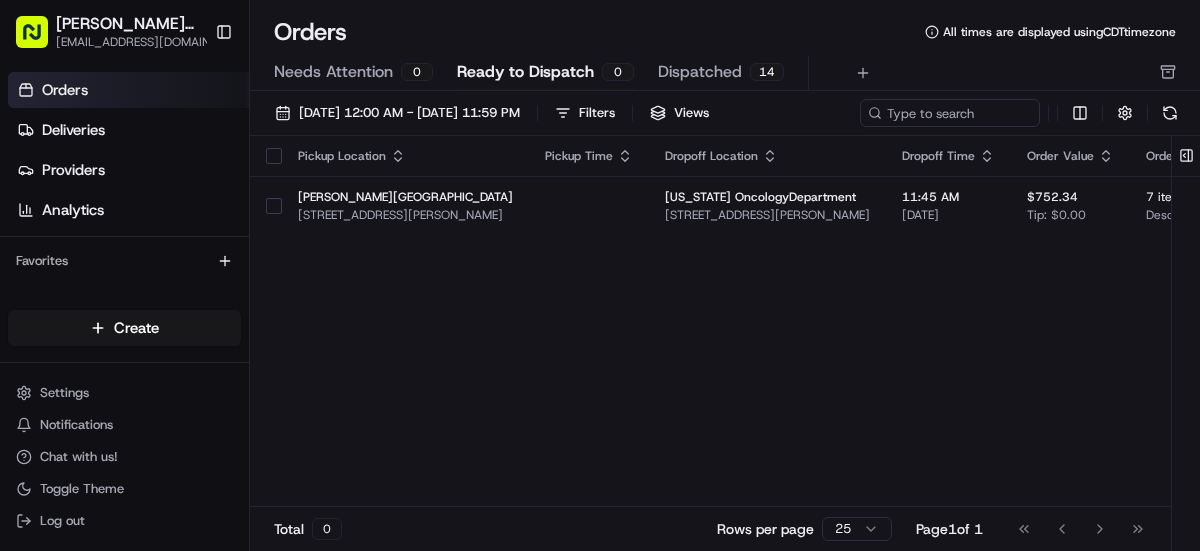 click on "Dispatched" at bounding box center (700, 72) 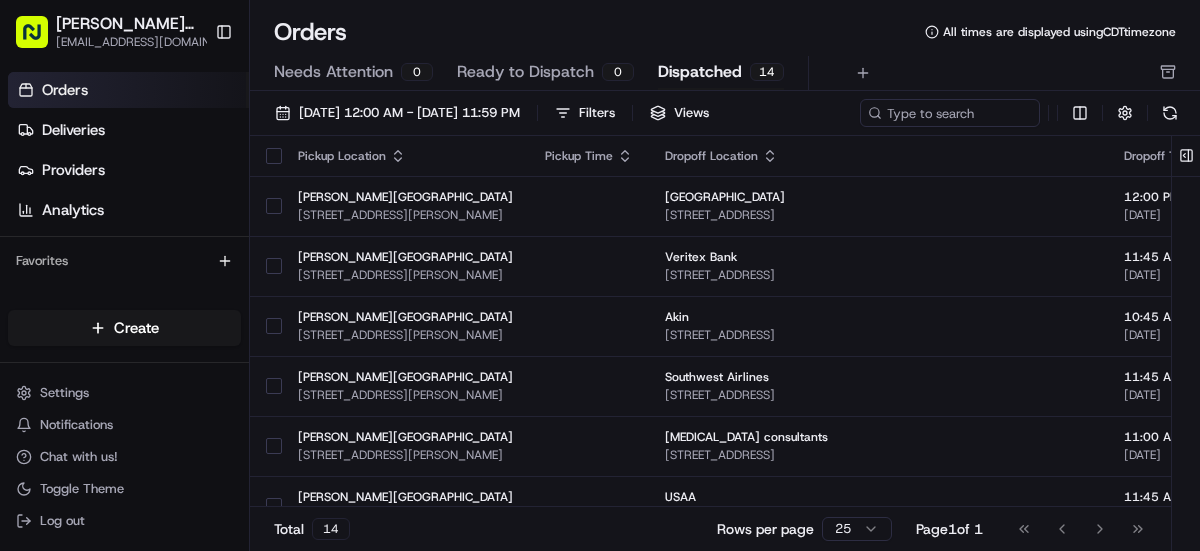 scroll, scrollTop: 10, scrollLeft: 0, axis: vertical 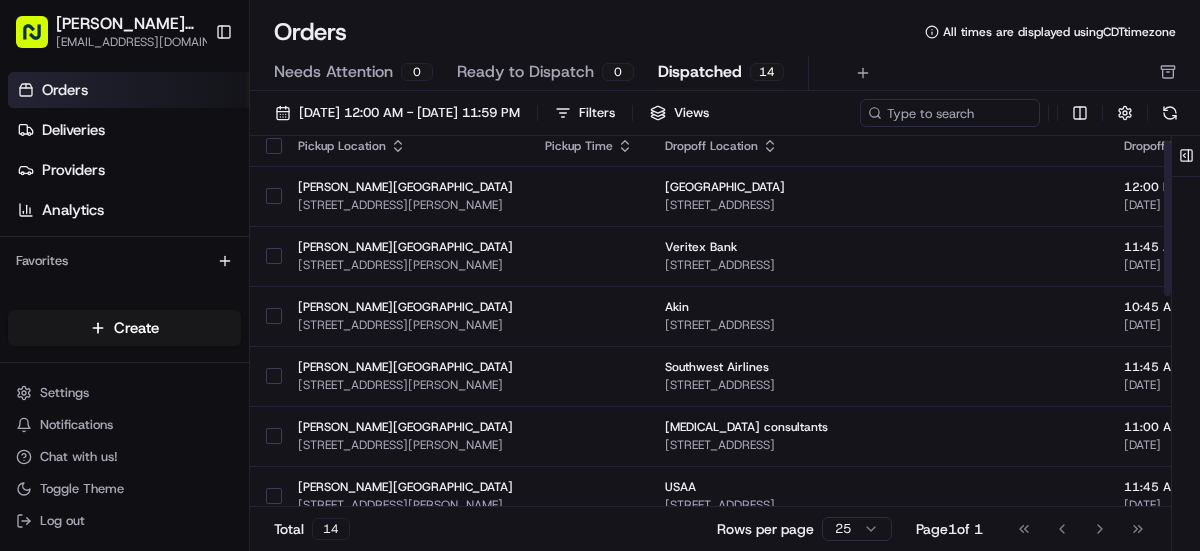 click on "Ready to Dispatch" at bounding box center [525, 72] 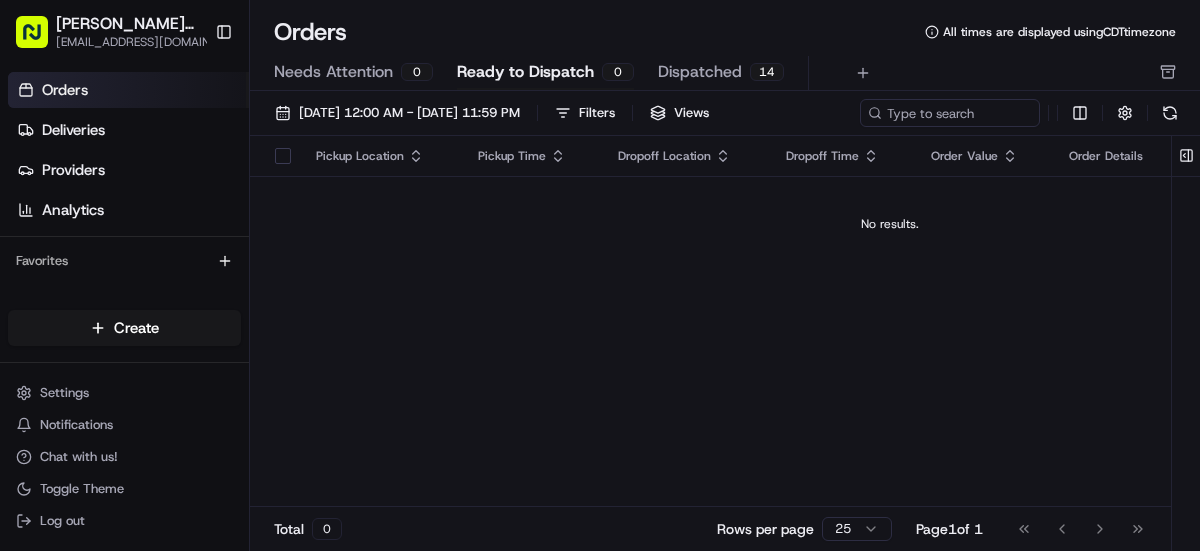 click at bounding box center (283, 156) 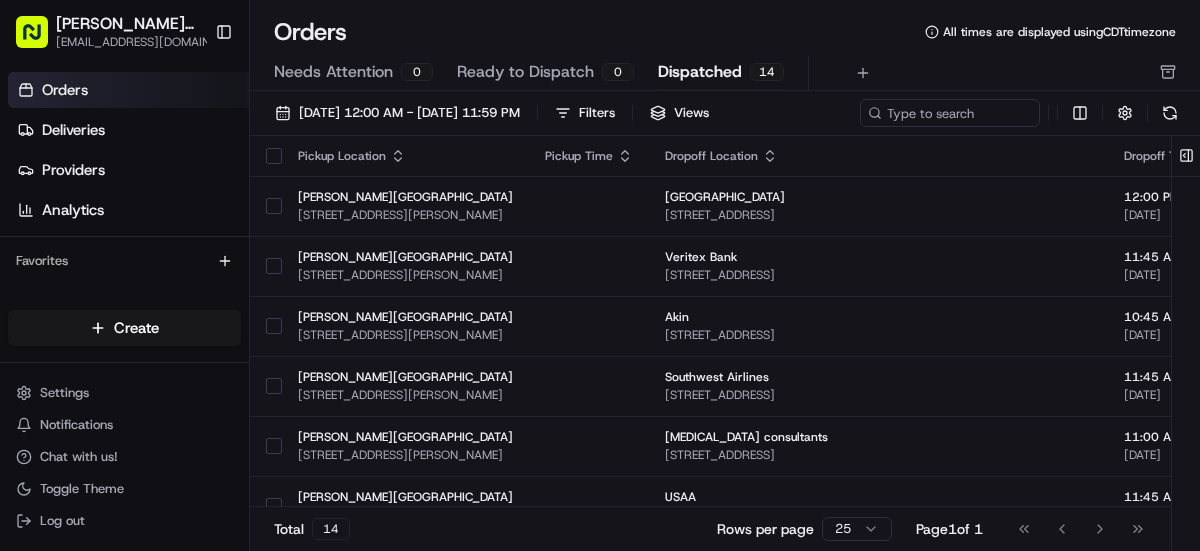 click on "Ready to Dispatch 0" at bounding box center (545, 73) 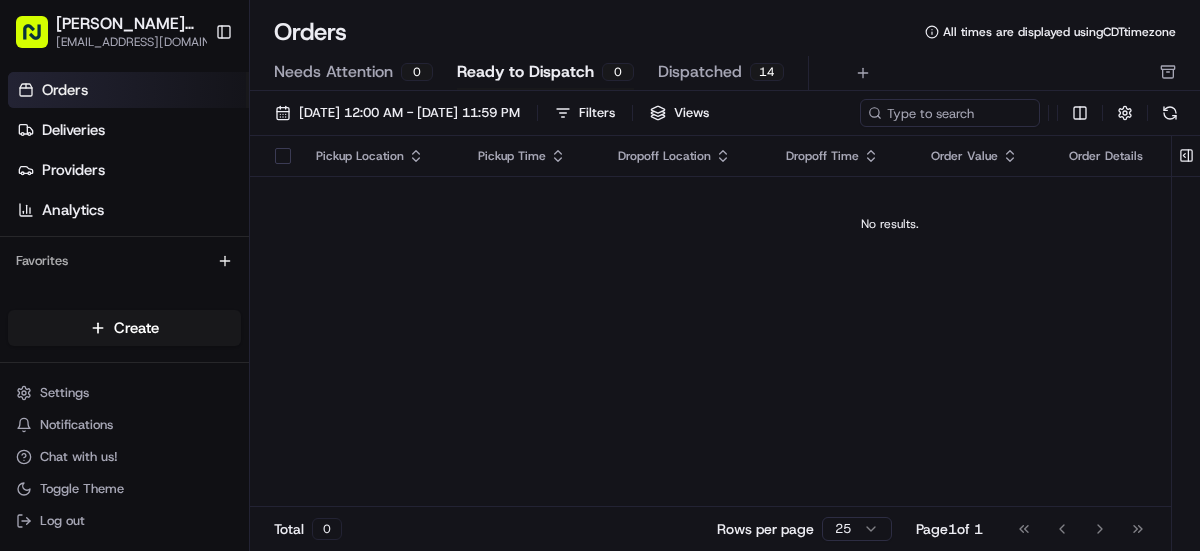 click on "Dispatched" at bounding box center [700, 72] 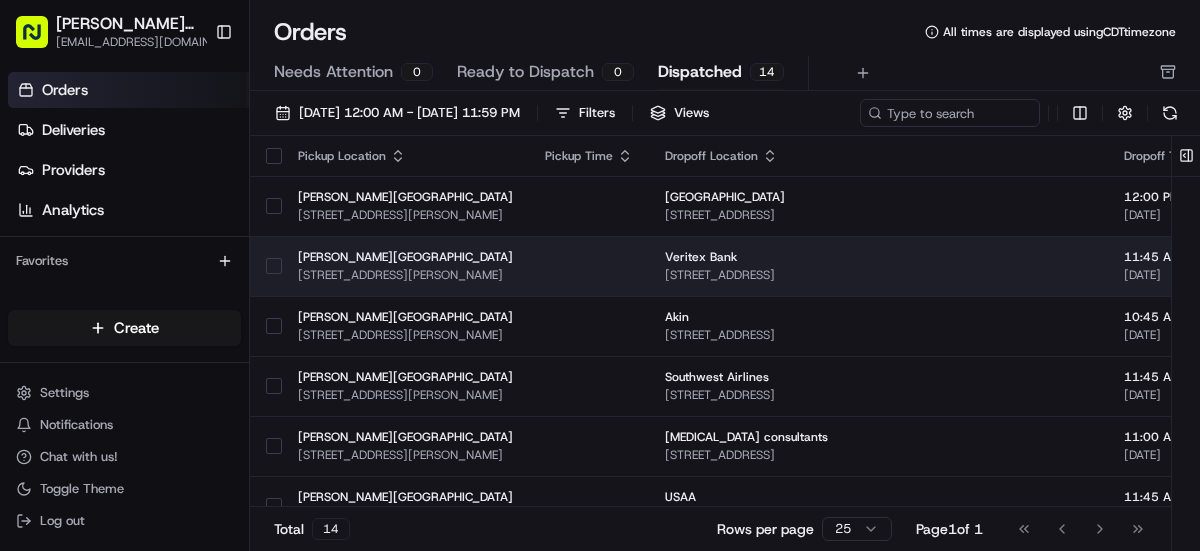 scroll, scrollTop: 0, scrollLeft: 0, axis: both 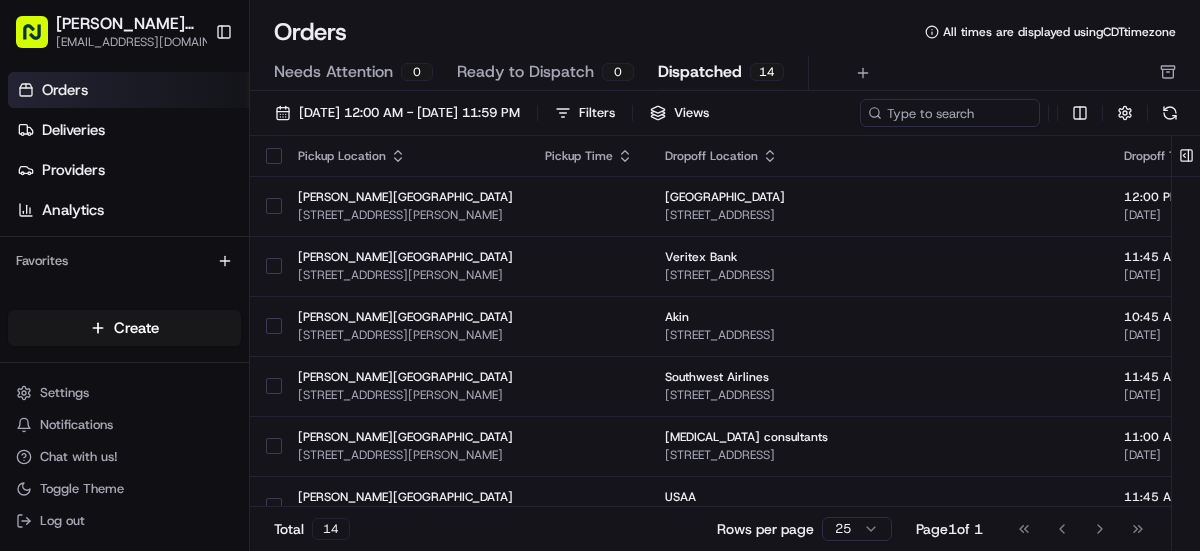 click on "Dispatched" at bounding box center (700, 72) 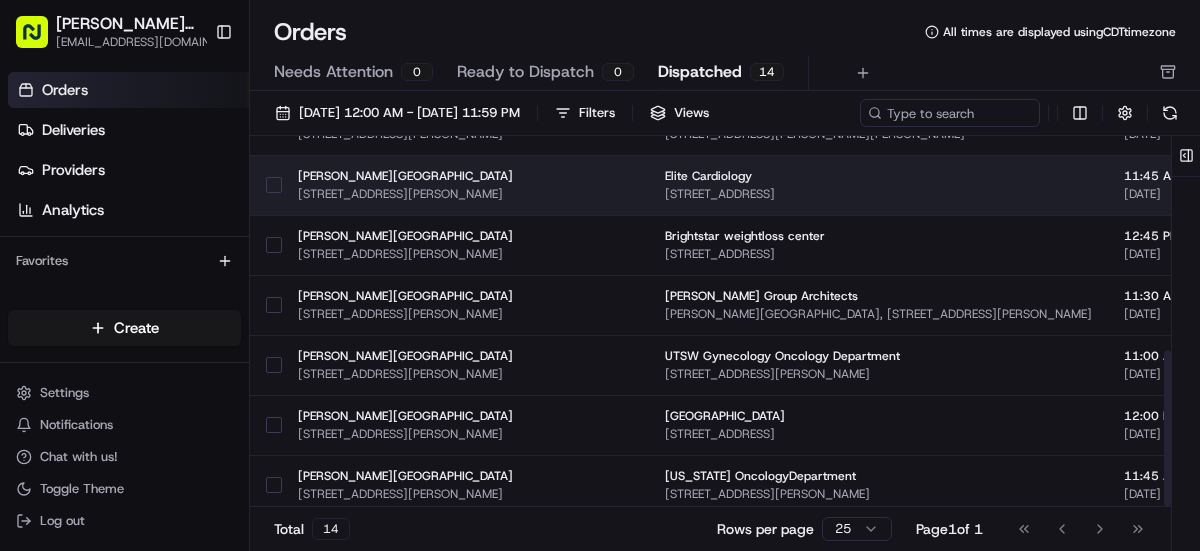scroll, scrollTop: 508, scrollLeft: 0, axis: vertical 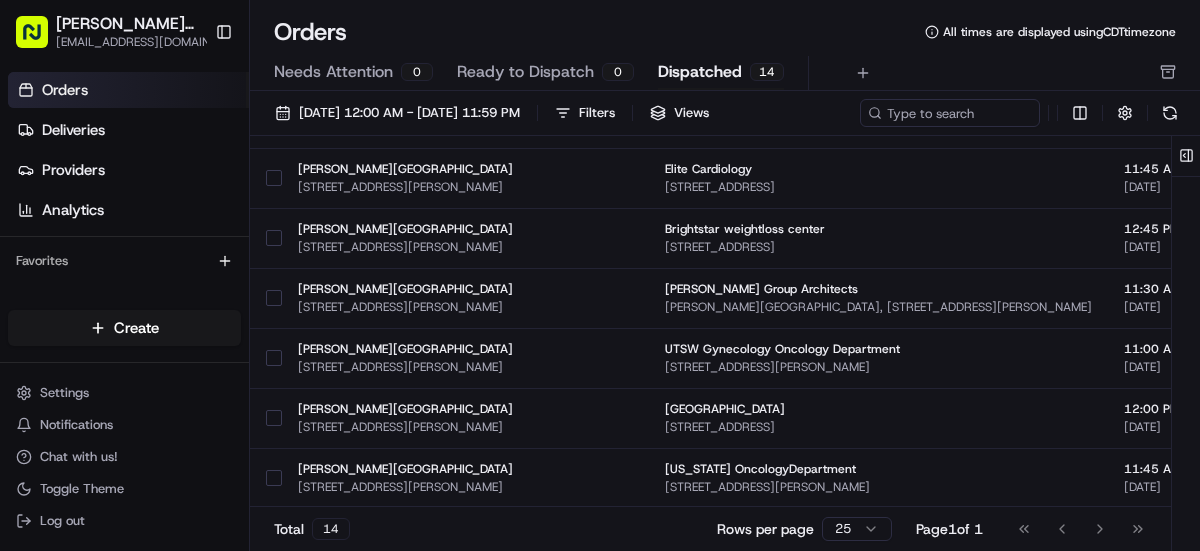 click on "Ready to Dispatch" at bounding box center [525, 72] 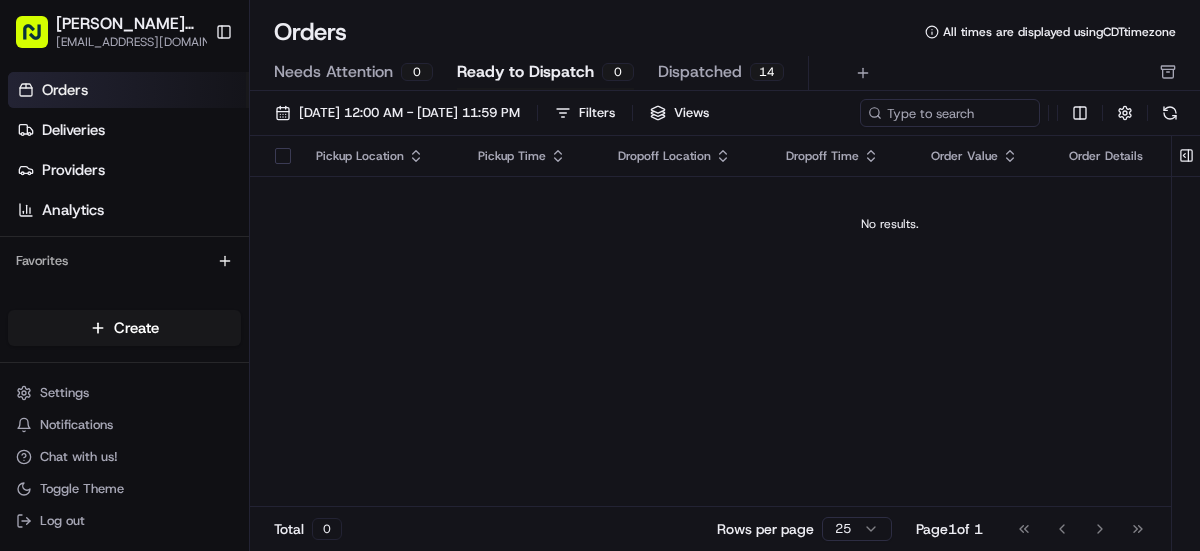 click on "Dispatched" at bounding box center (700, 72) 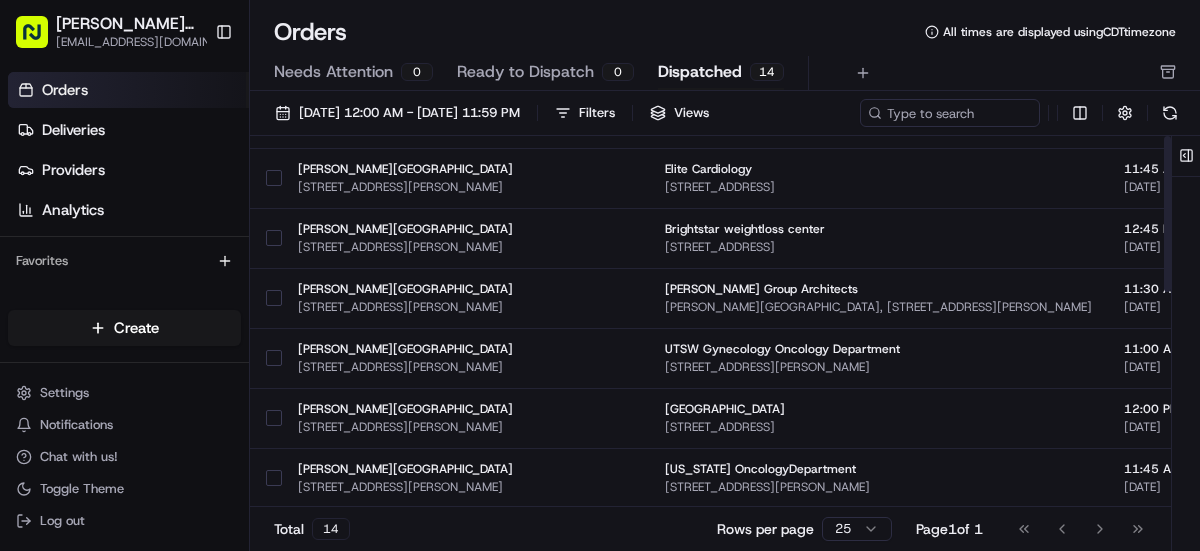 scroll, scrollTop: 0, scrollLeft: 0, axis: both 